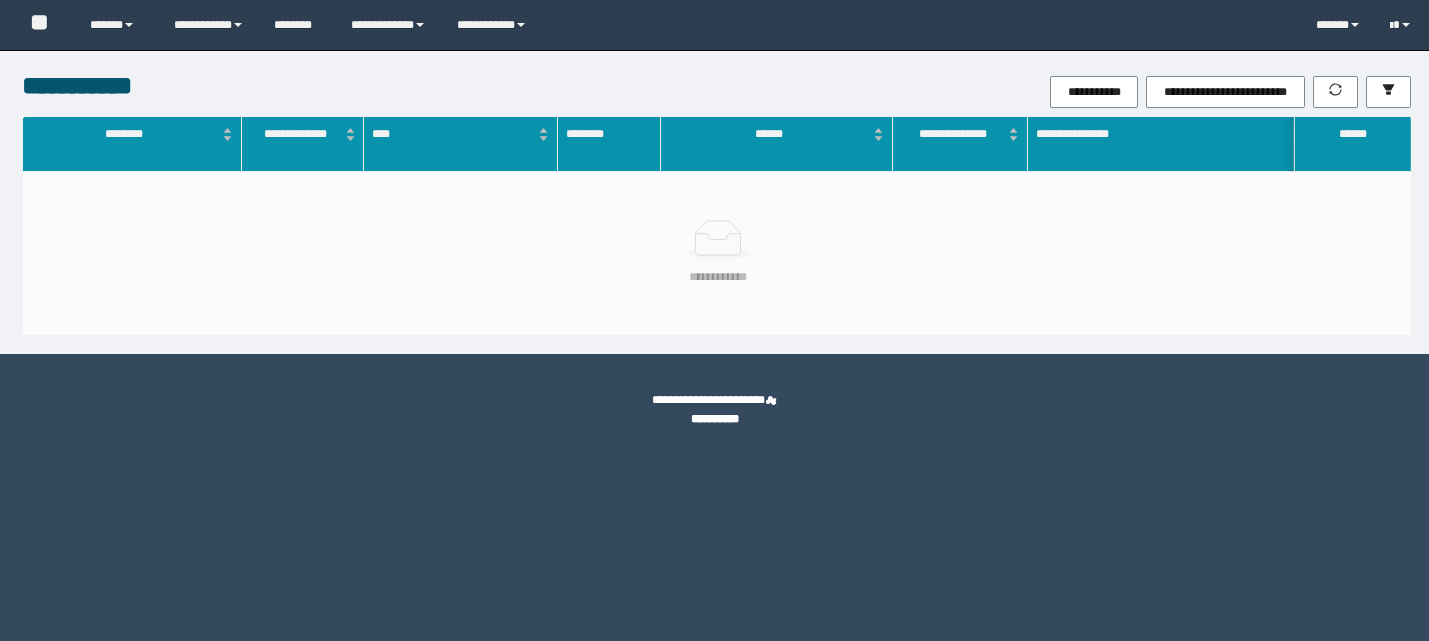 scroll, scrollTop: 0, scrollLeft: 0, axis: both 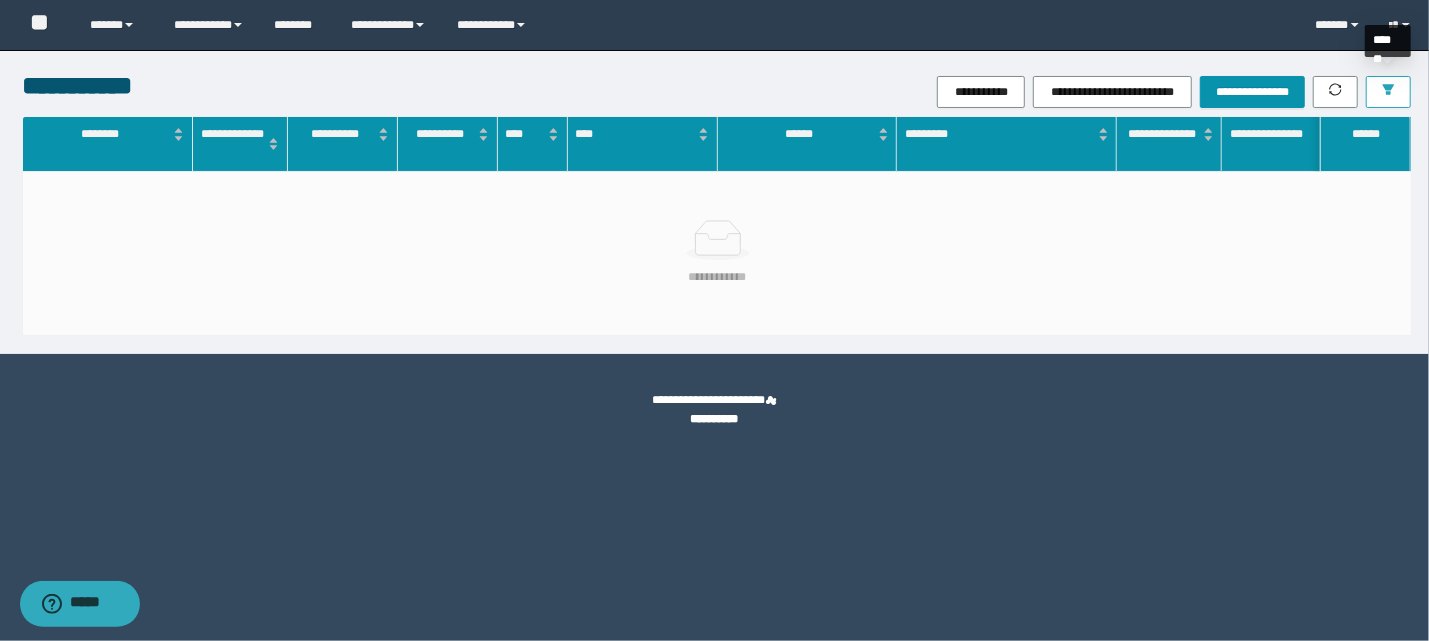 click 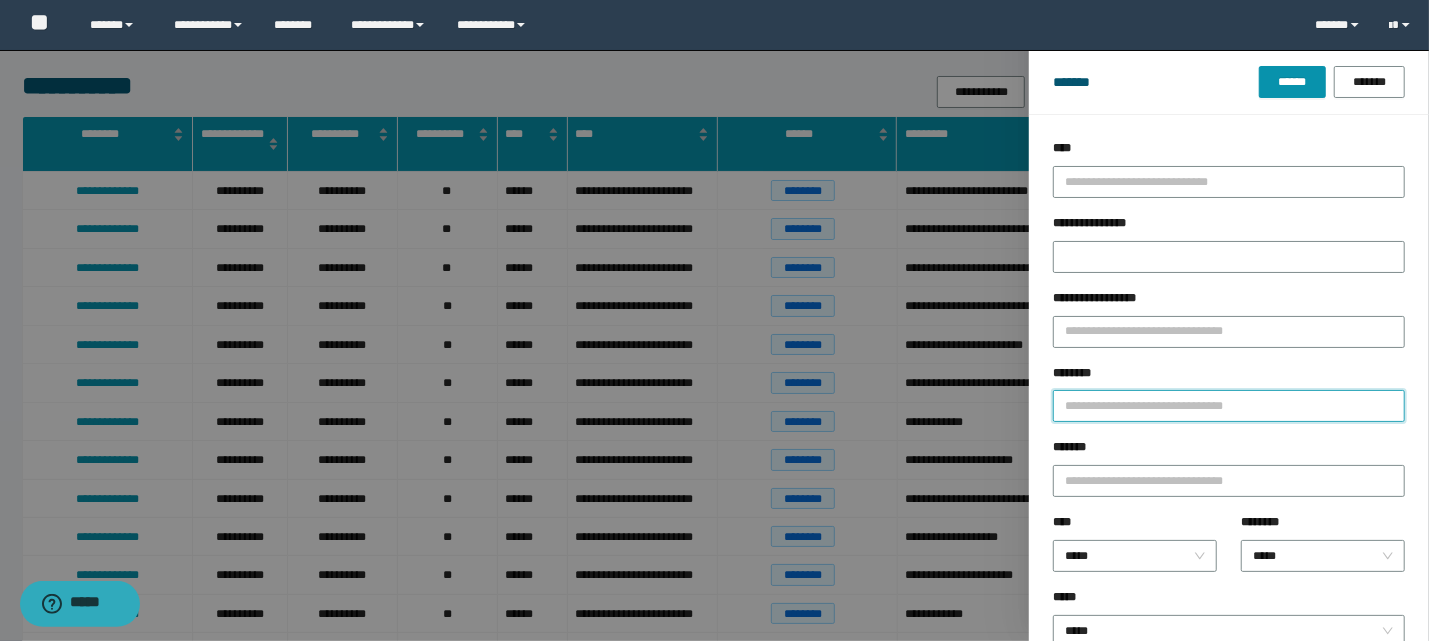 click on "********" at bounding box center (1229, 406) 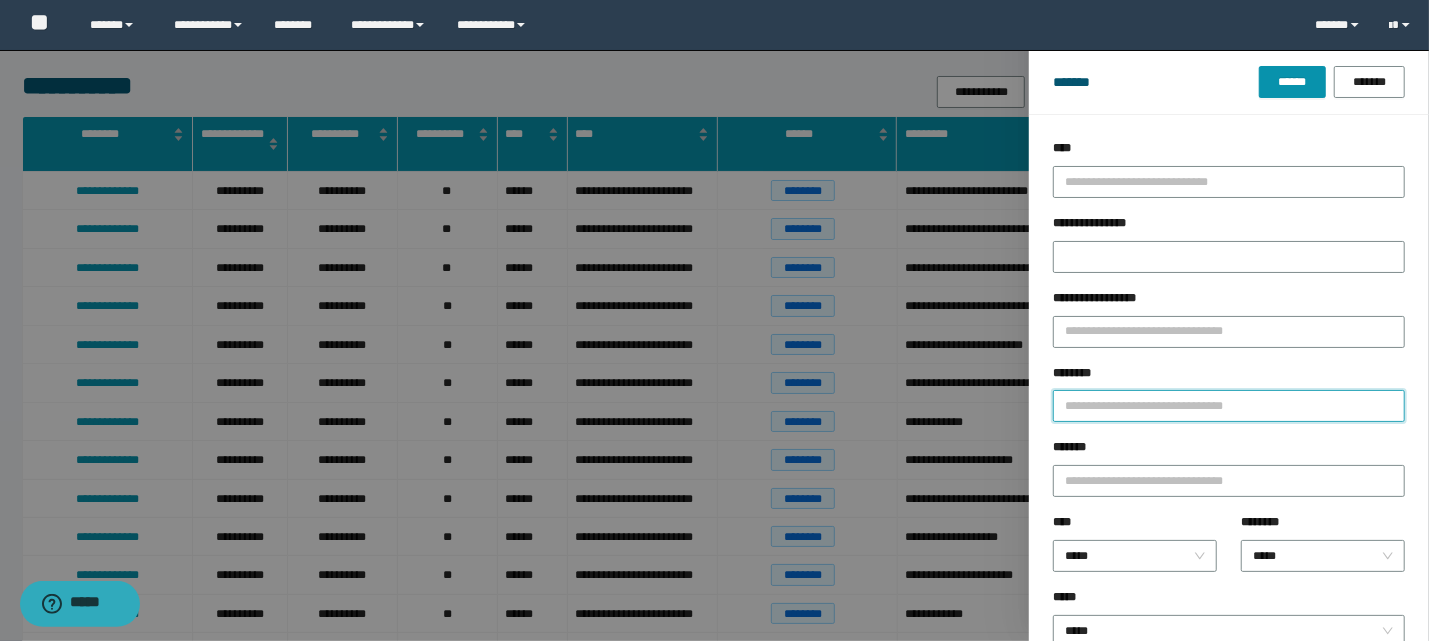 paste on "********" 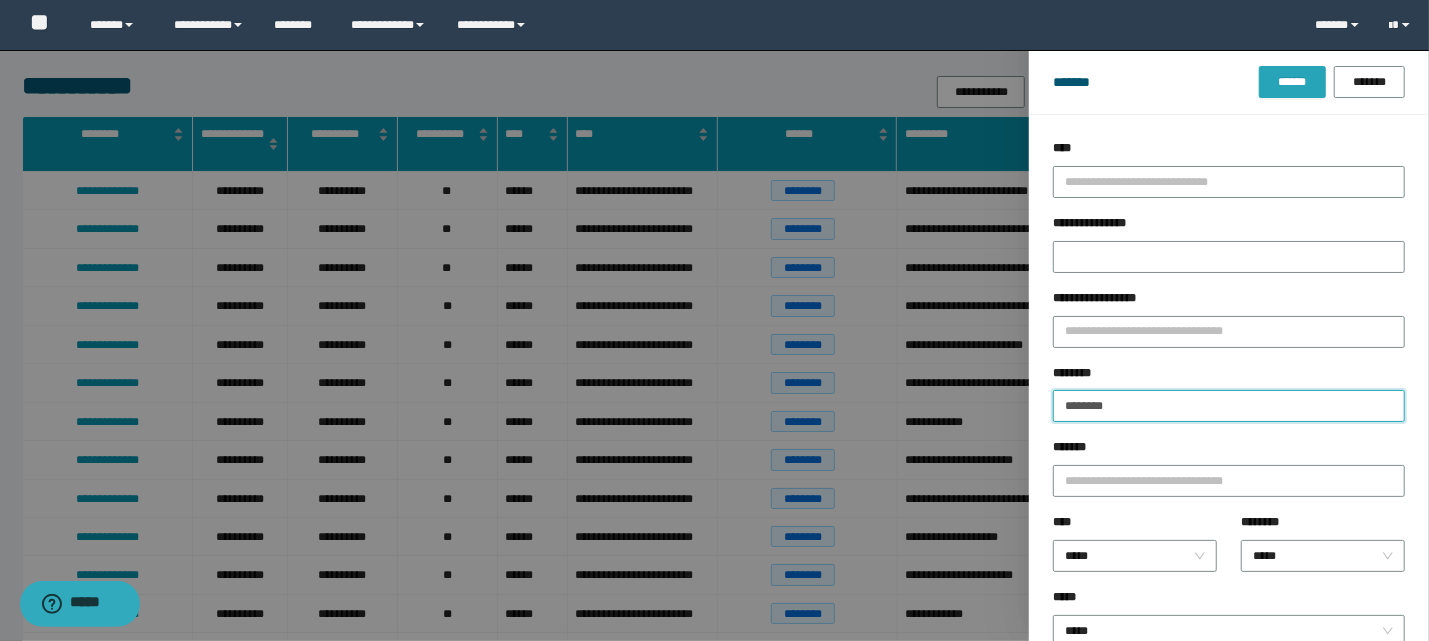 type on "********" 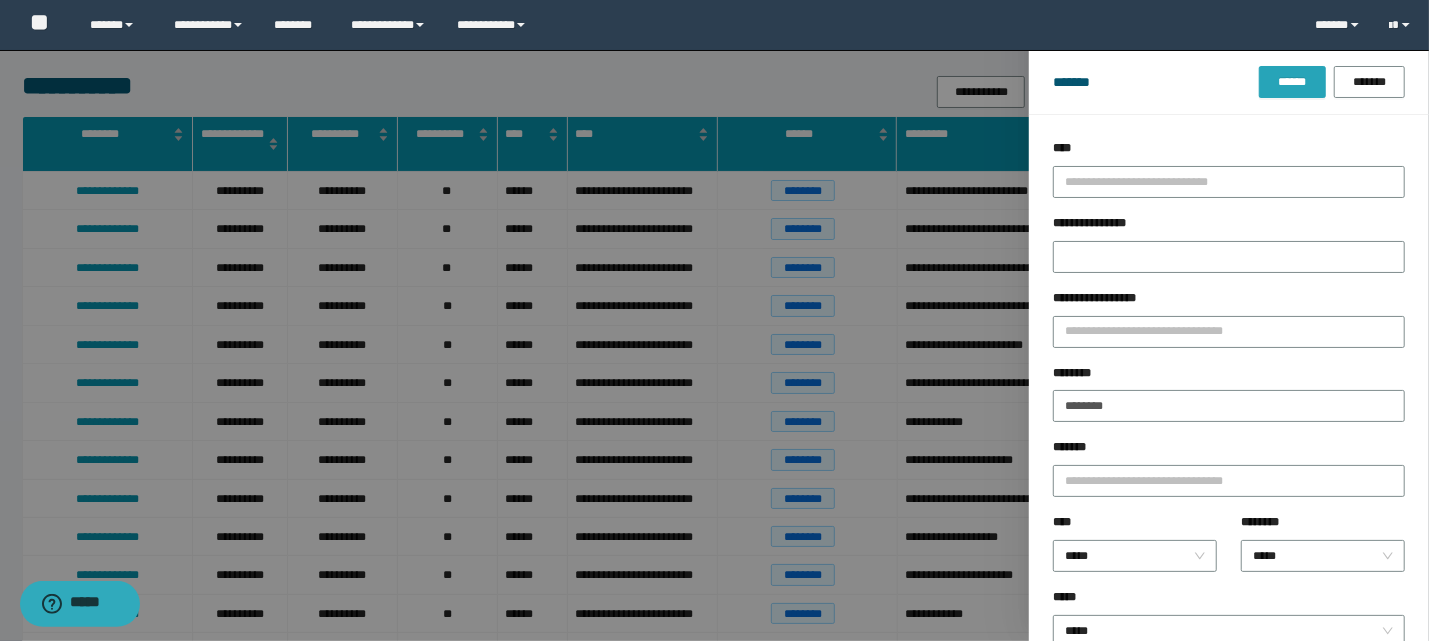 click on "******" at bounding box center (1292, 82) 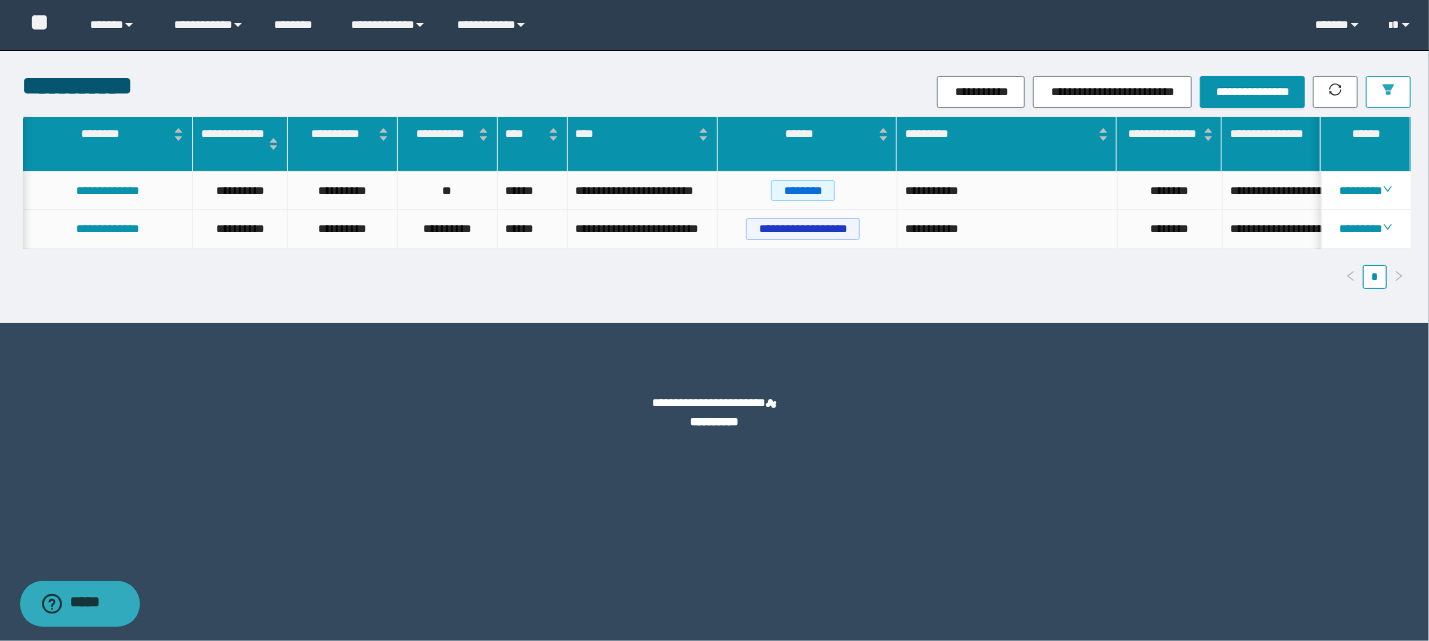 scroll, scrollTop: 0, scrollLeft: 1, axis: horizontal 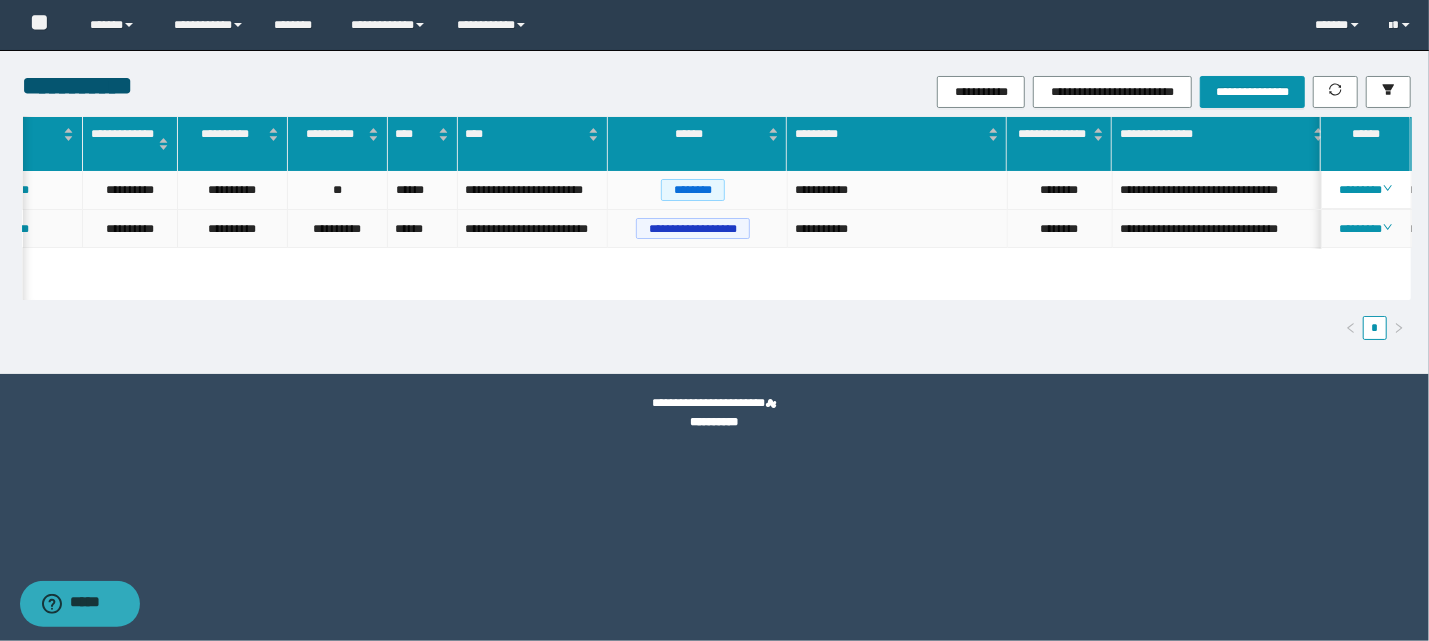 click on "**********" at bounding box center (1223, 229) 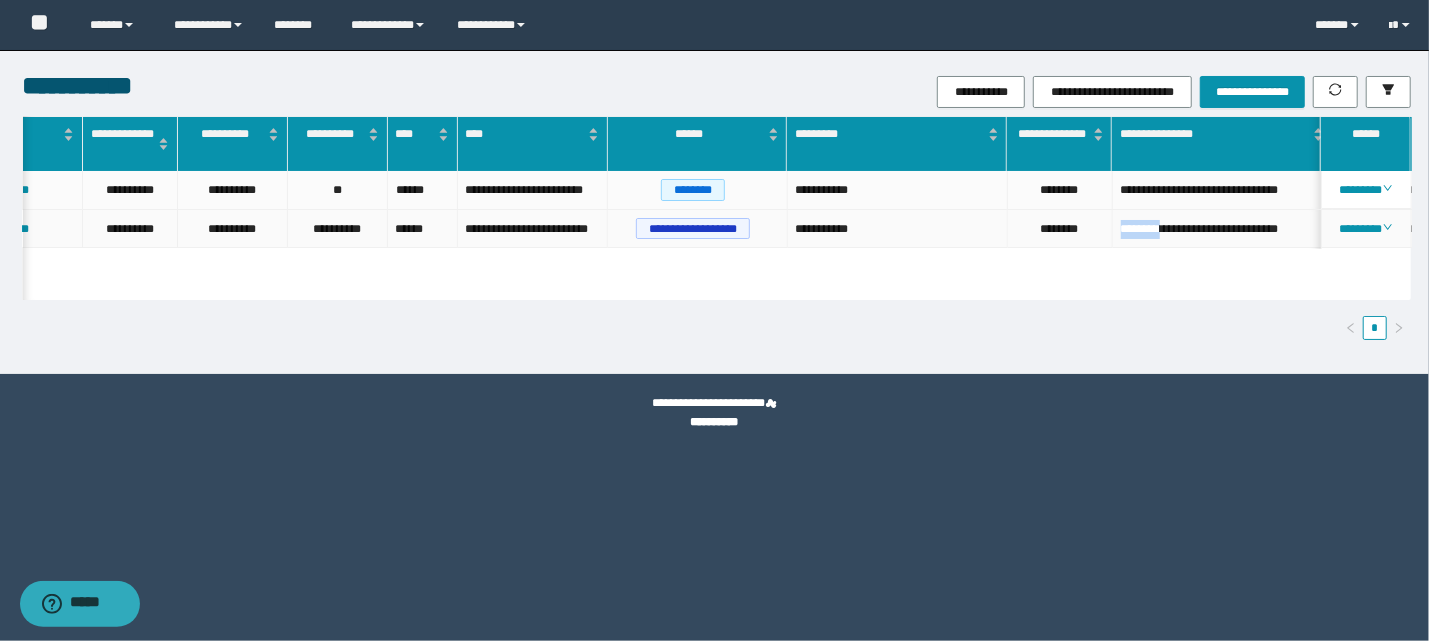 click on "**********" at bounding box center [1223, 229] 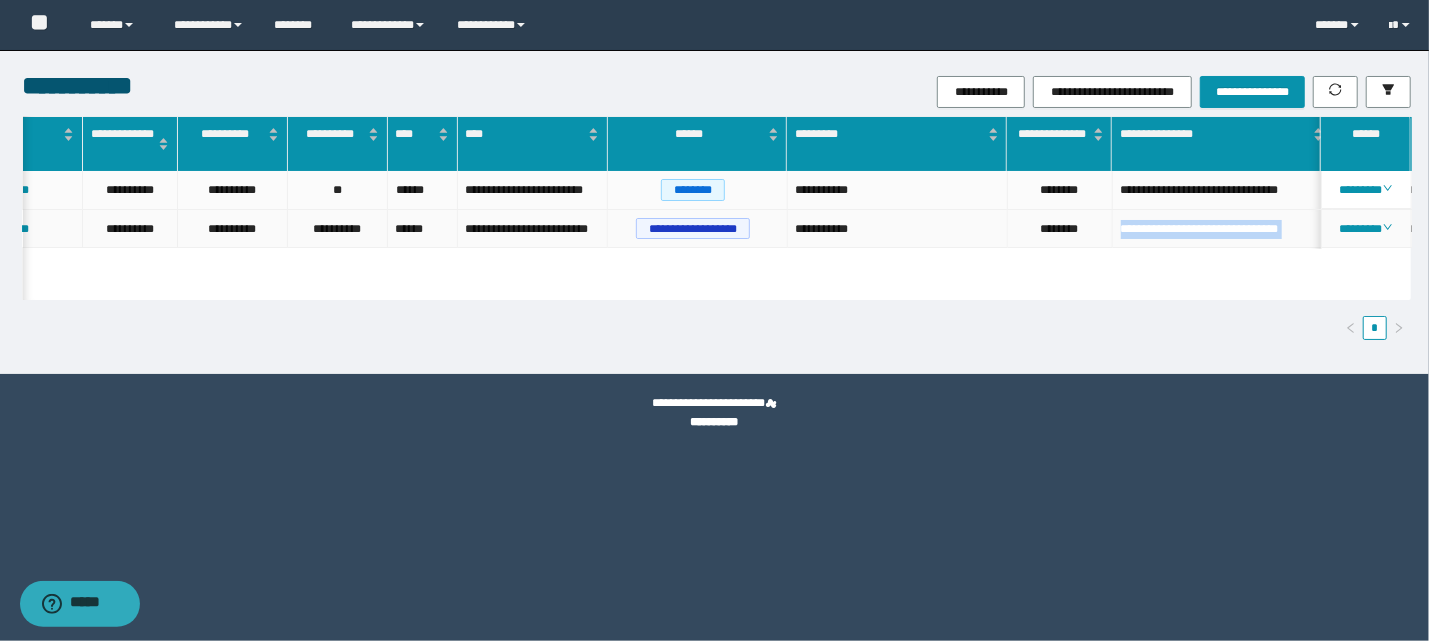 click on "**********" at bounding box center [1223, 229] 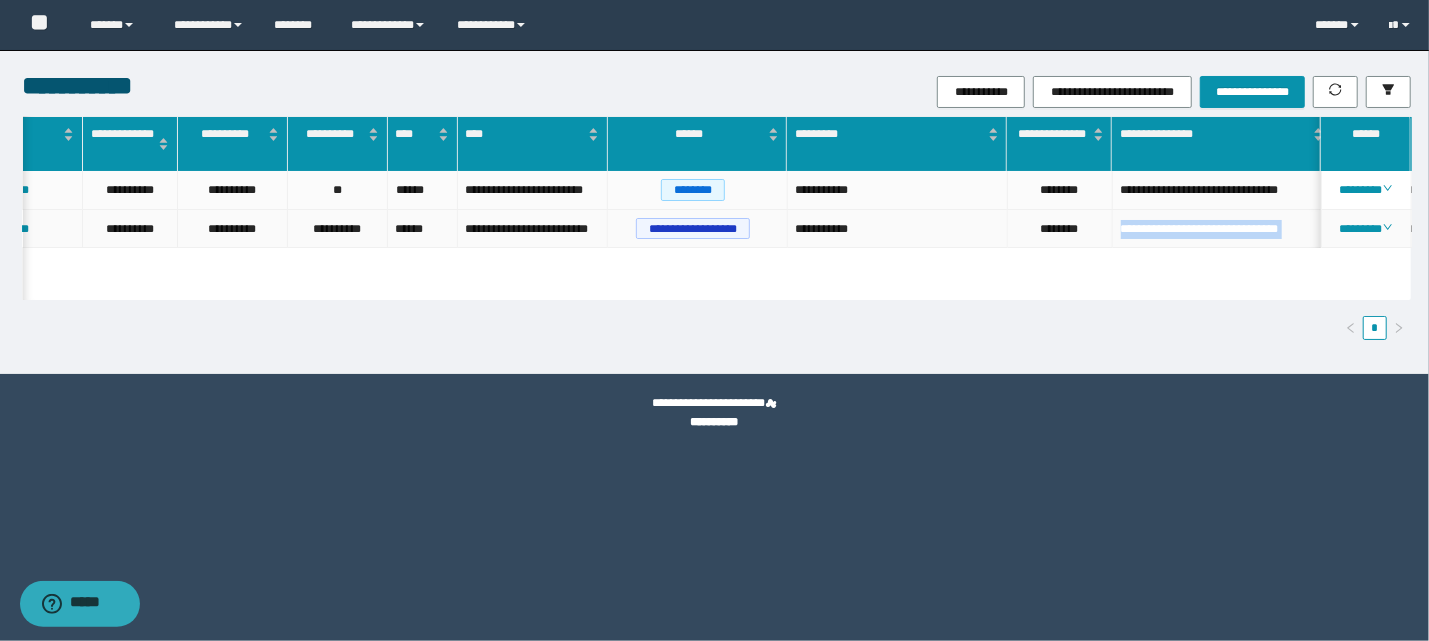 copy on "**********" 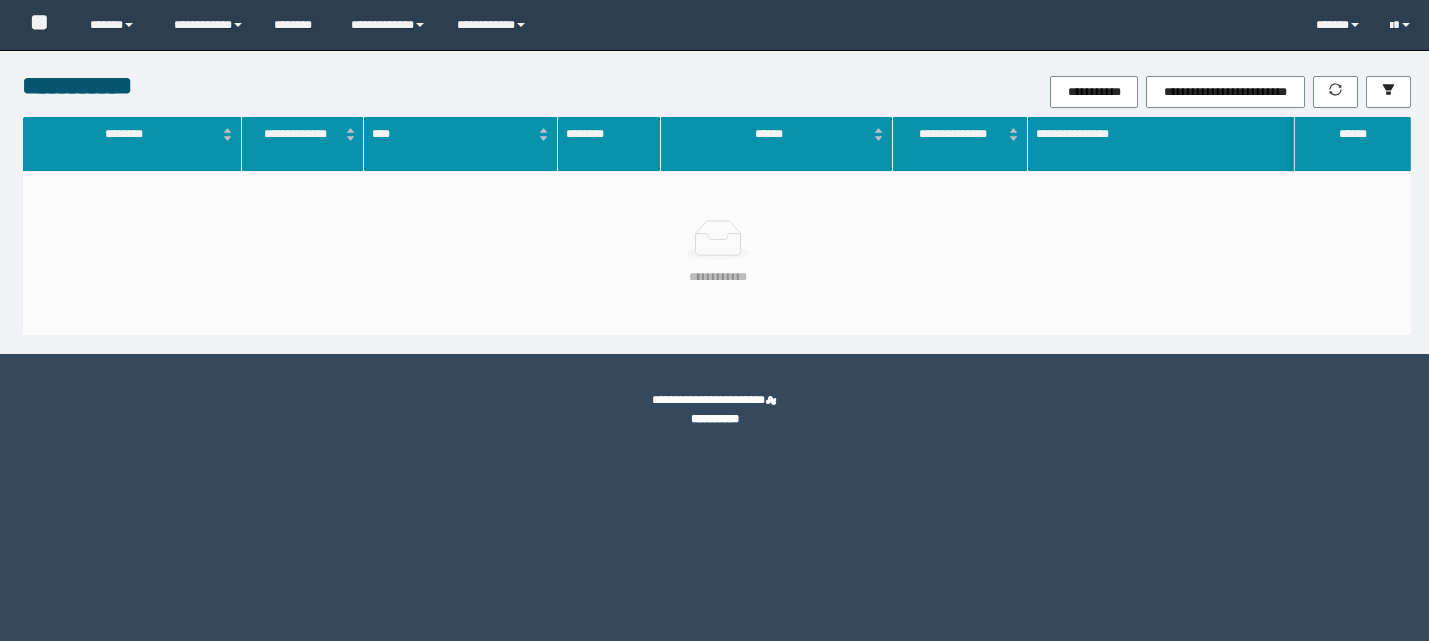 scroll, scrollTop: 0, scrollLeft: 0, axis: both 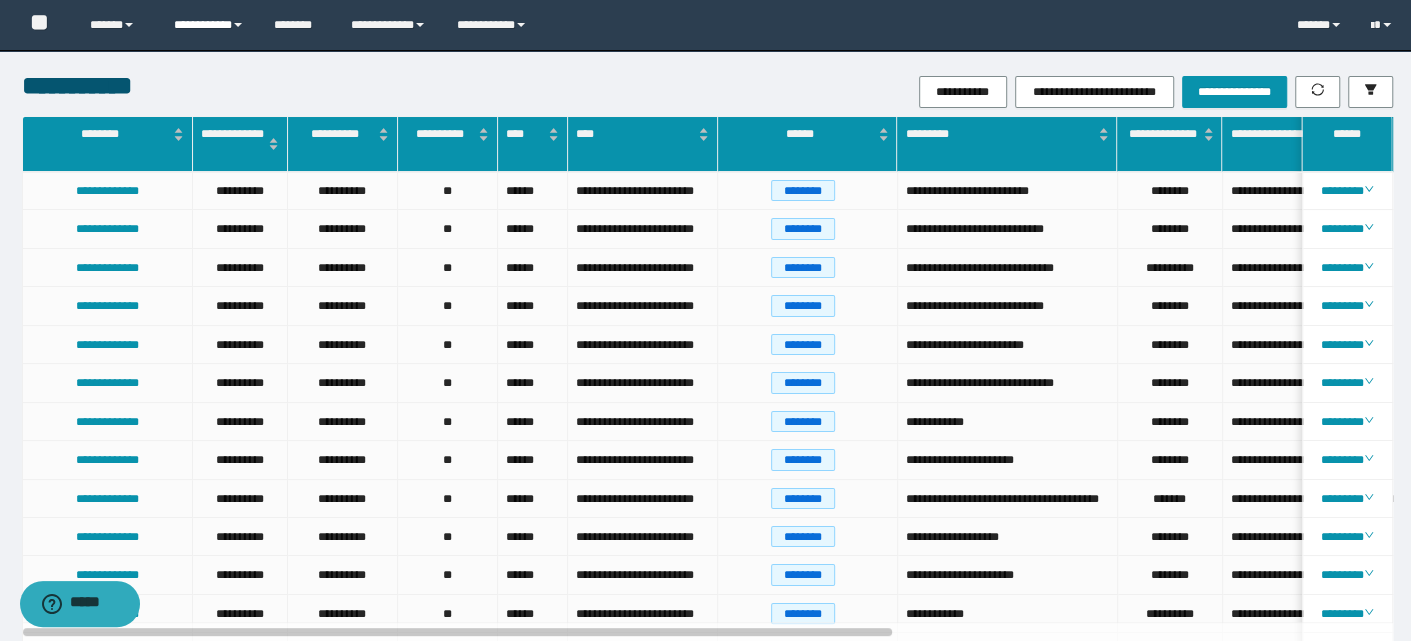 click on "**********" at bounding box center [209, 25] 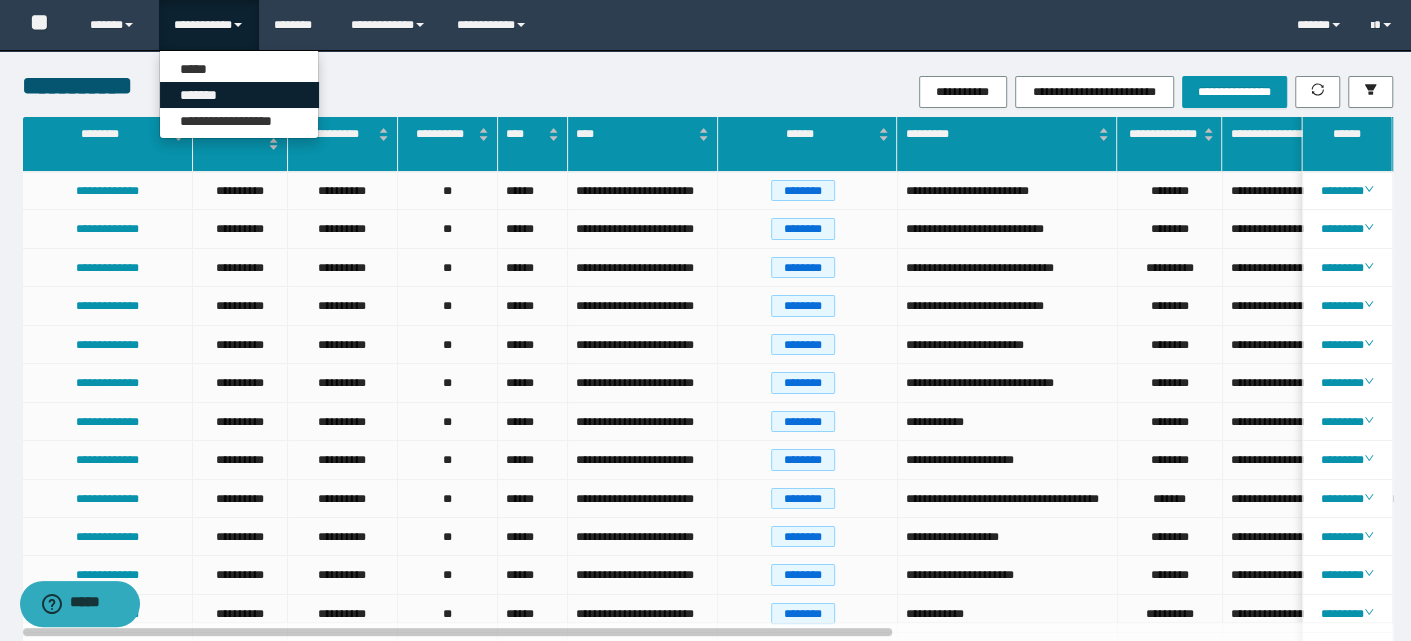 click on "*******" at bounding box center (239, 95) 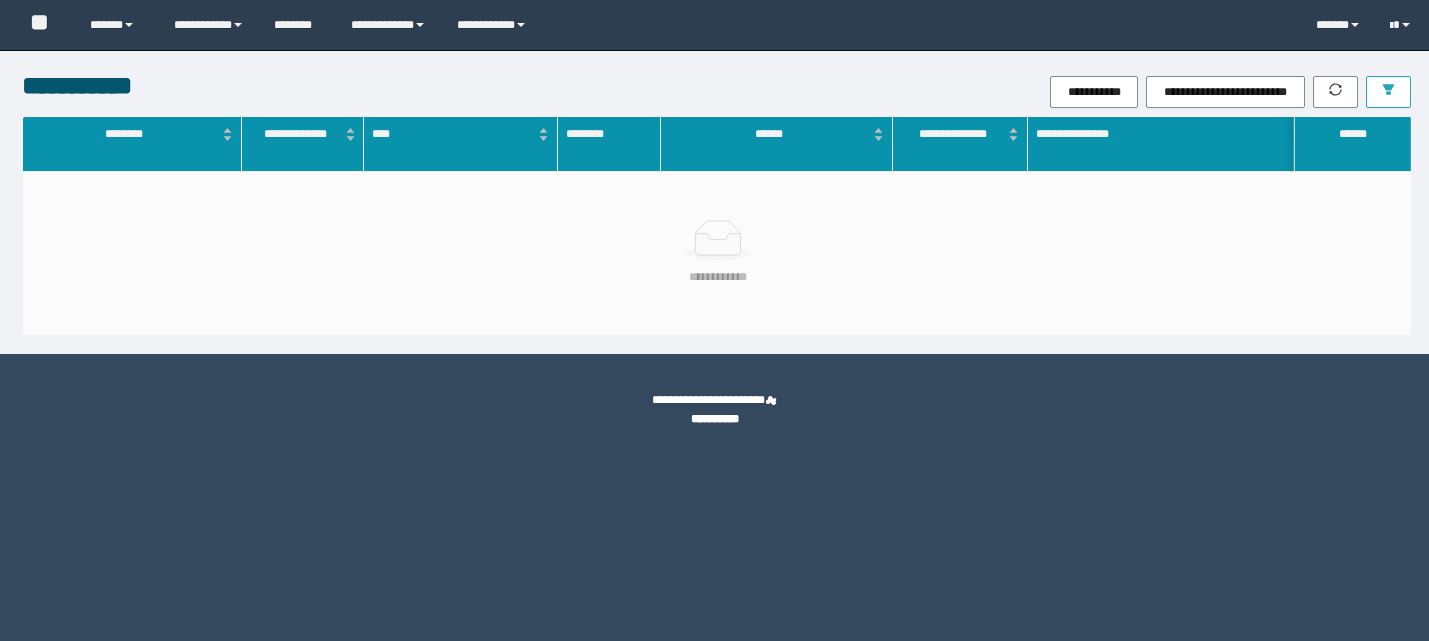 scroll, scrollTop: 0, scrollLeft: 0, axis: both 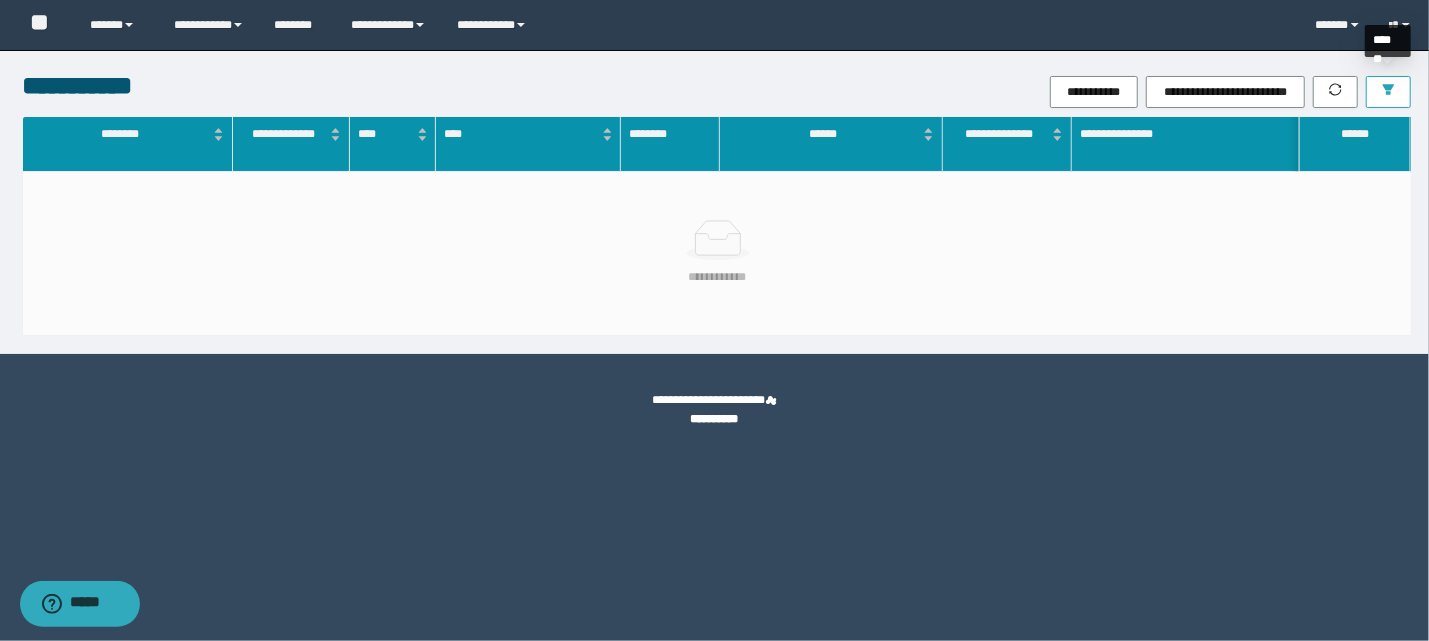 click 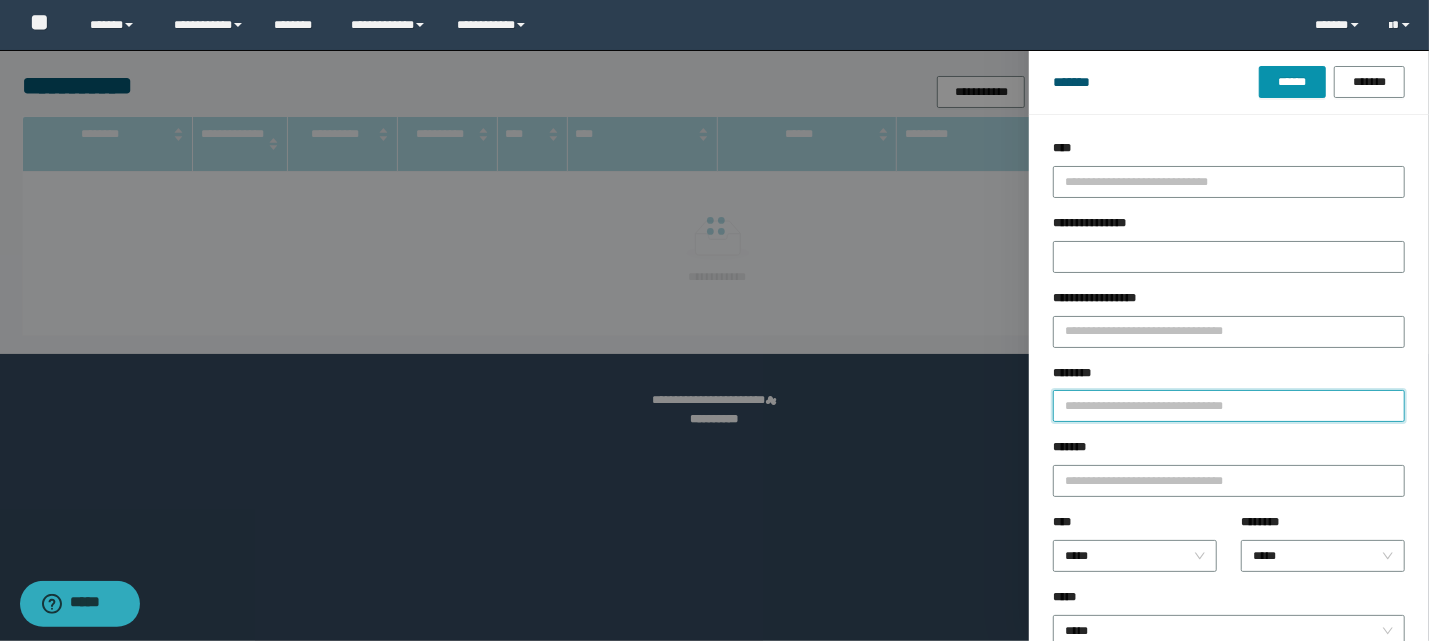 click on "********" at bounding box center (1229, 406) 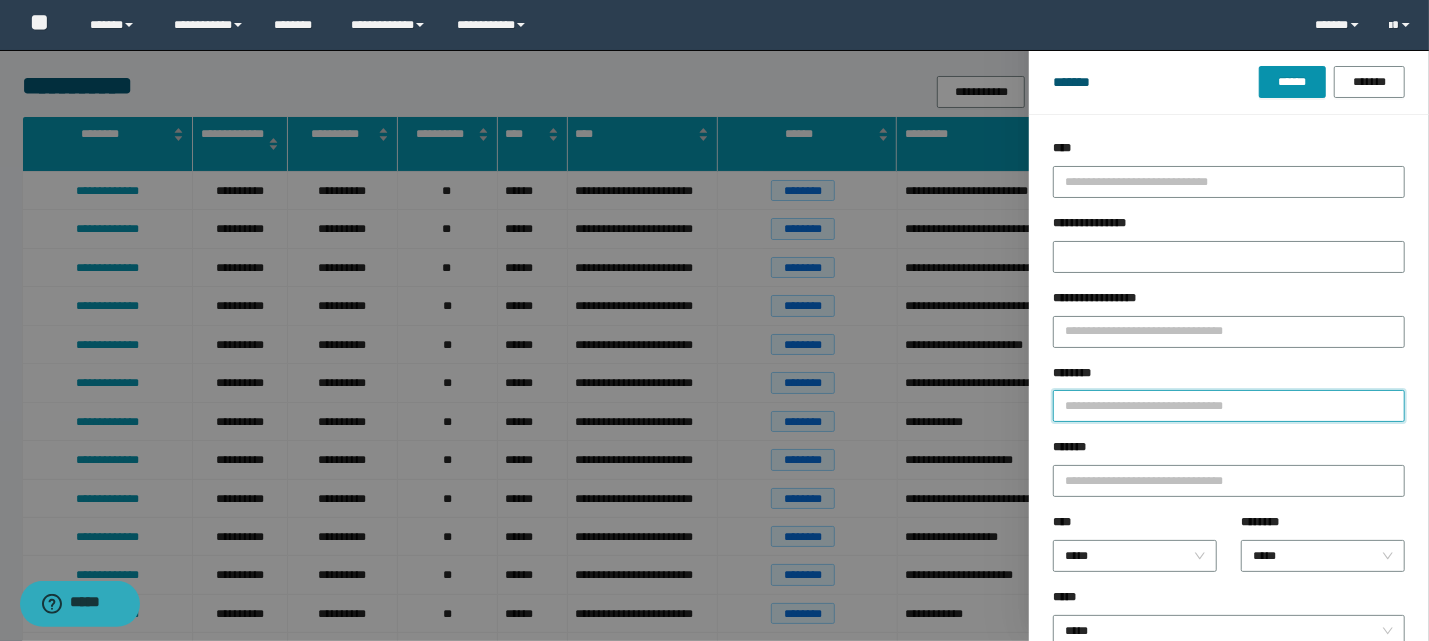 type on "*" 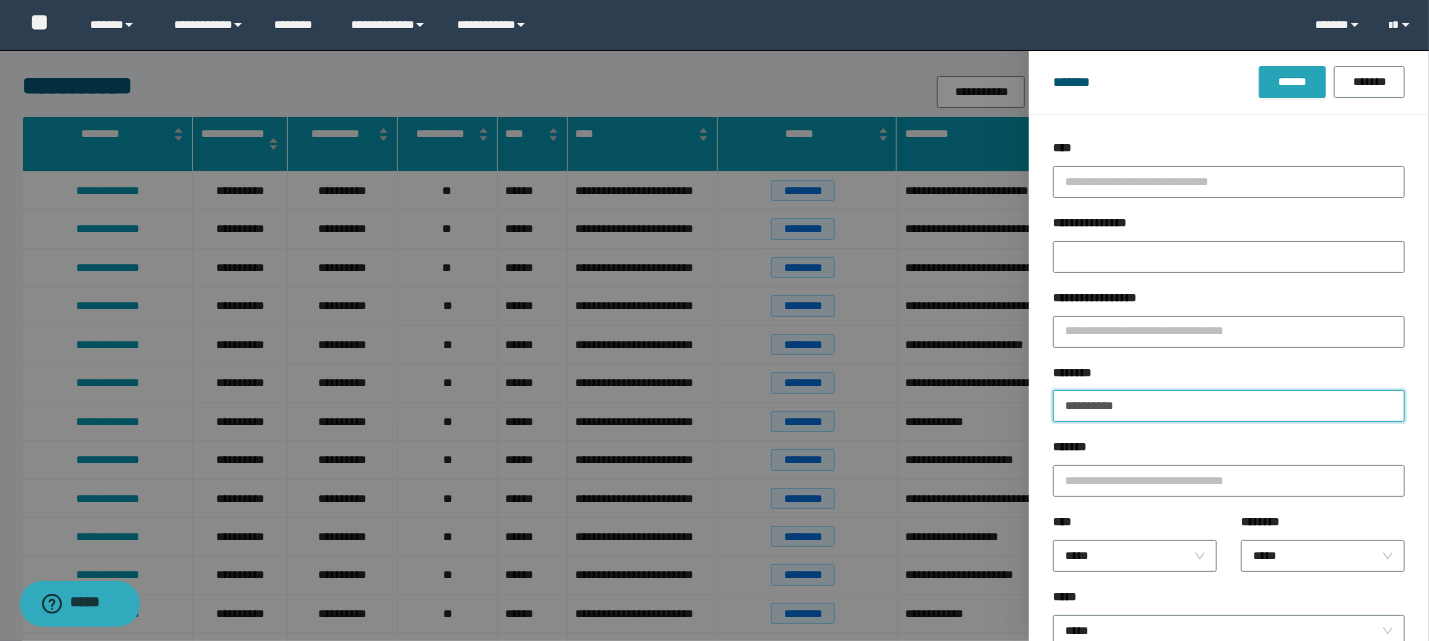 type on "**********" 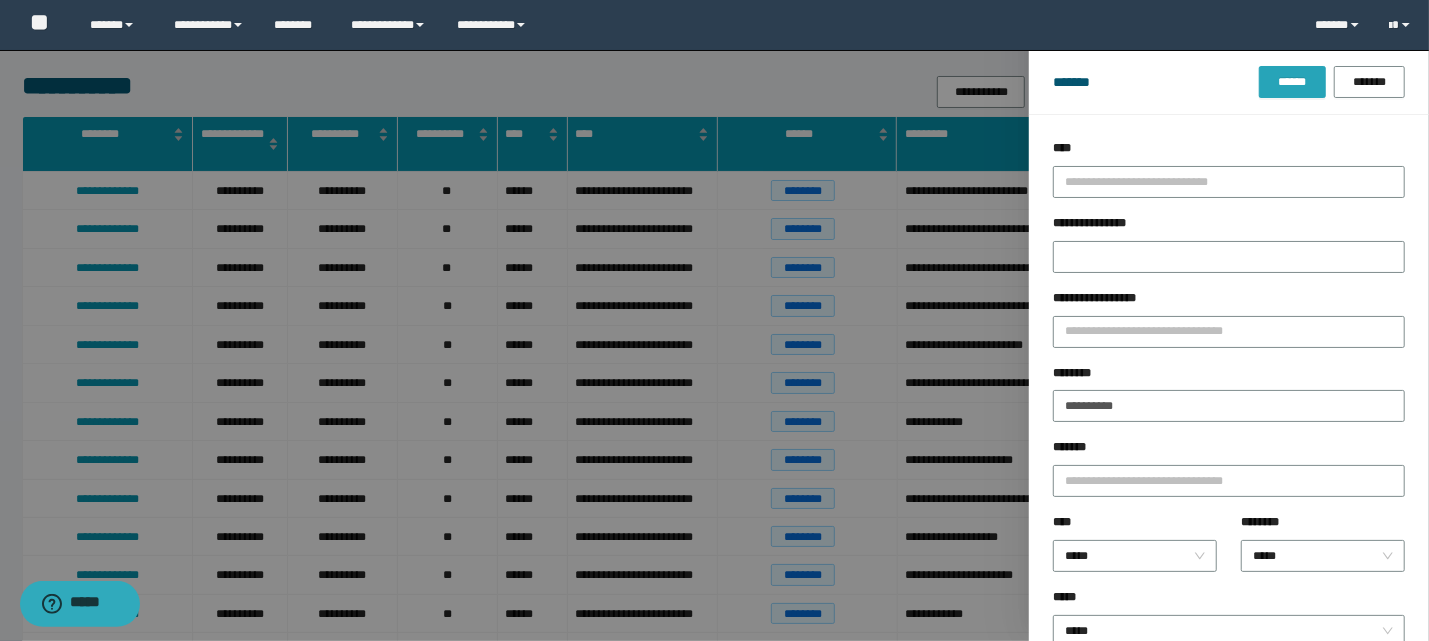 click on "******" at bounding box center [1292, 82] 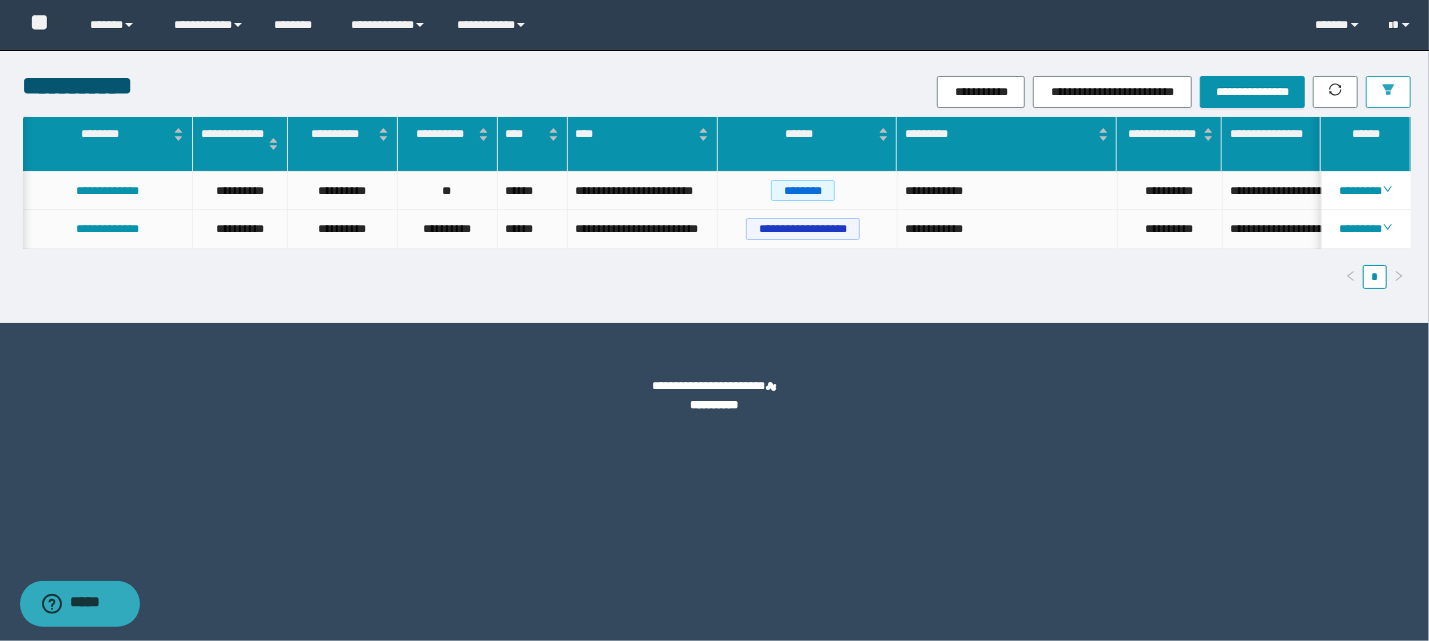 scroll, scrollTop: 0, scrollLeft: 7, axis: horizontal 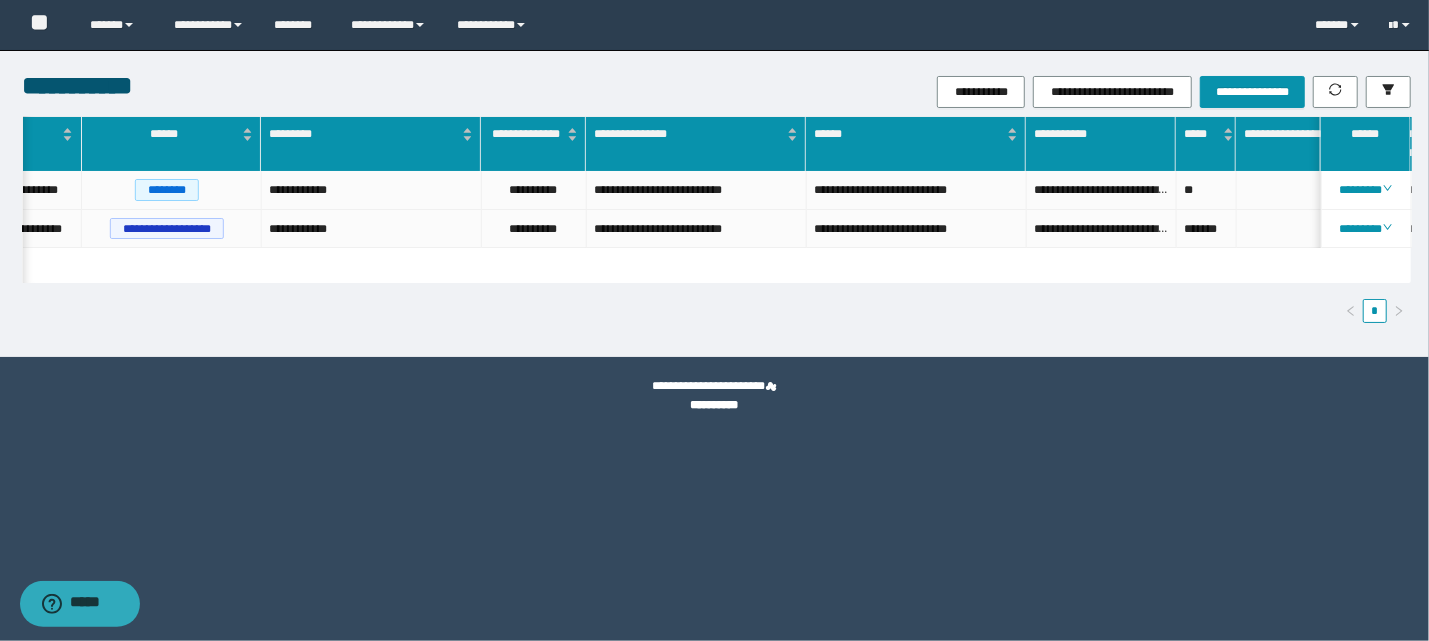 click on "[FIRST] [LAST] [STREET] [CITY] [STATE] [POSTAL_CODE] [COUNTRY] [ADDRESS_LINE_2] [STATE] [CITY] [POSTAL_CODE] [COUNTRY] [ADDRESS_LINE_2] [STATE] [CITY] [POSTAL_CODE] [COUNTRY] [ADDRESS_LINE_2] [STATE] [CITY]" at bounding box center [717, 219] 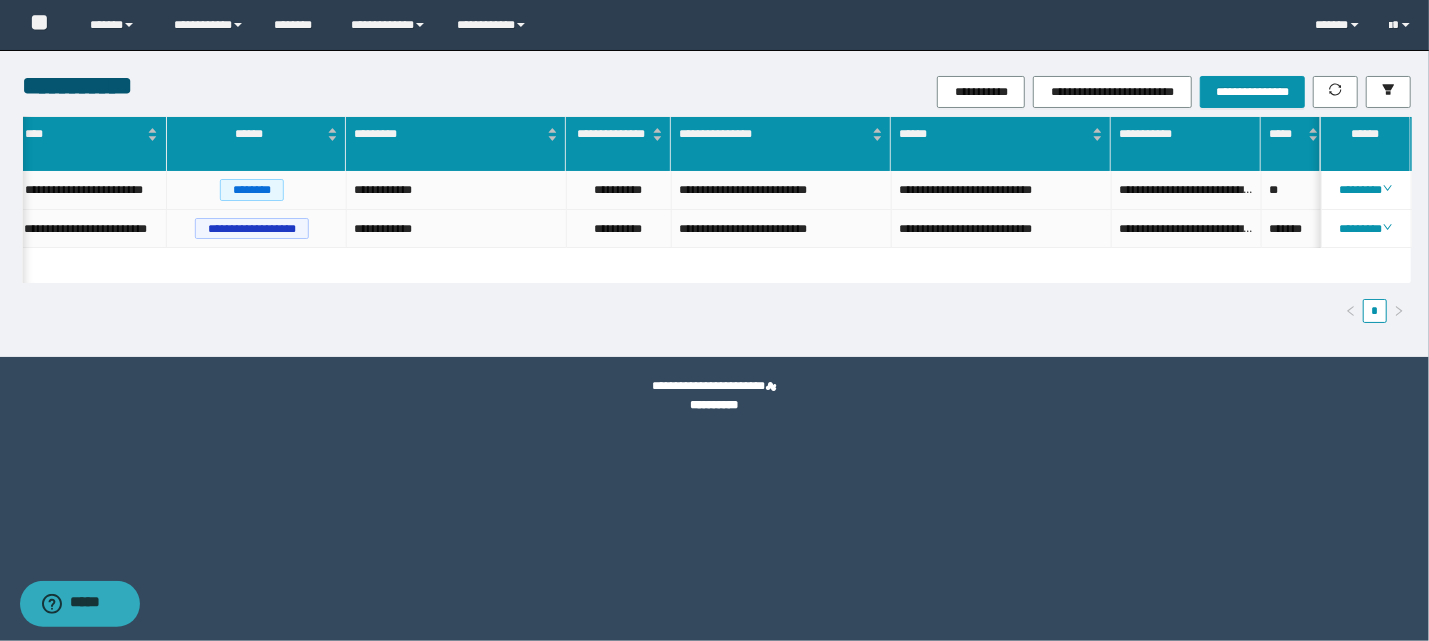 scroll, scrollTop: 0, scrollLeft: 514, axis: horizontal 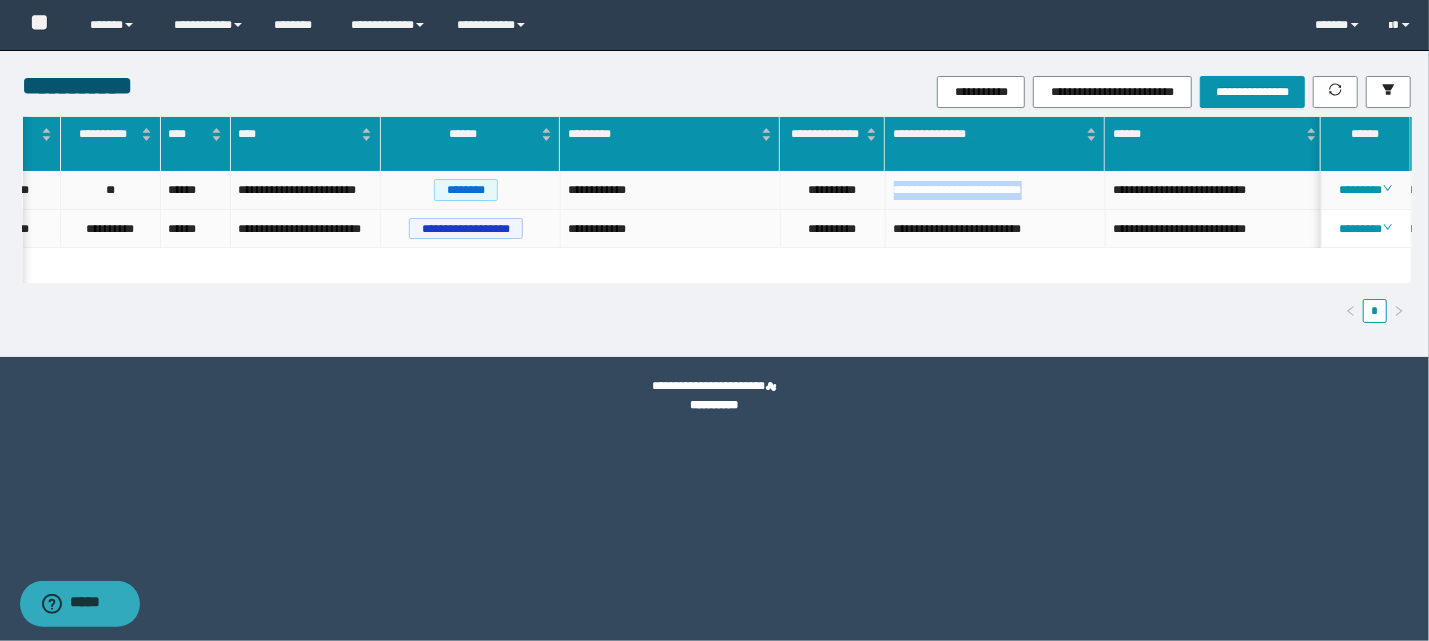 drag, startPoint x: 892, startPoint y: 186, endPoint x: 1064, endPoint y: 188, distance: 172.01163 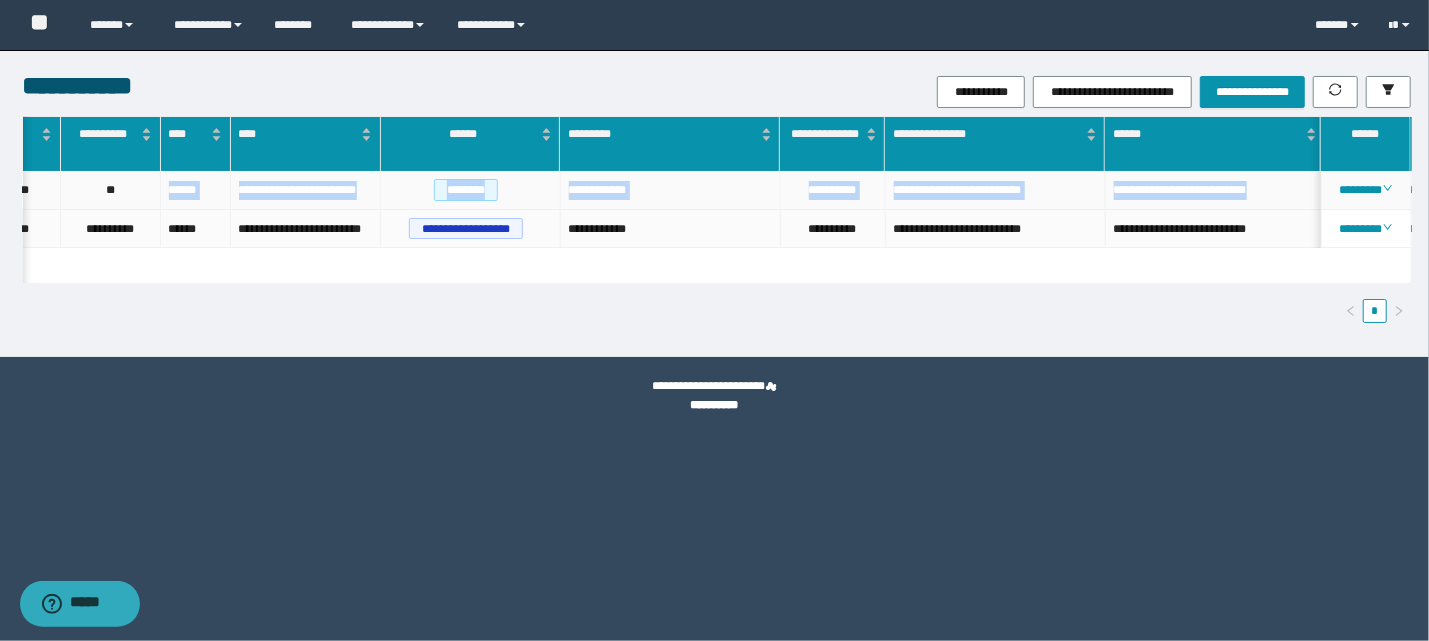 drag, startPoint x: 168, startPoint y: 185, endPoint x: 1293, endPoint y: 195, distance: 1125.0444 